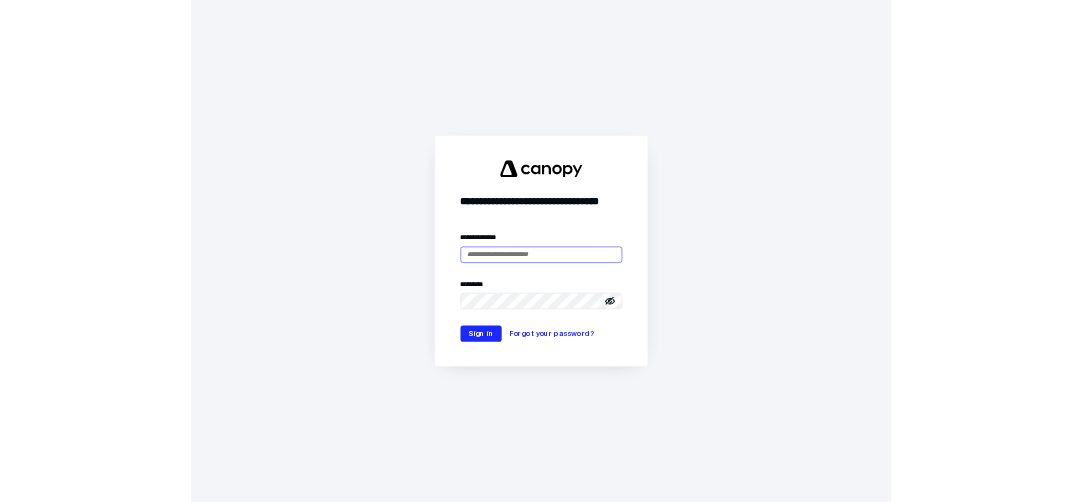 scroll, scrollTop: 0, scrollLeft: 0, axis: both 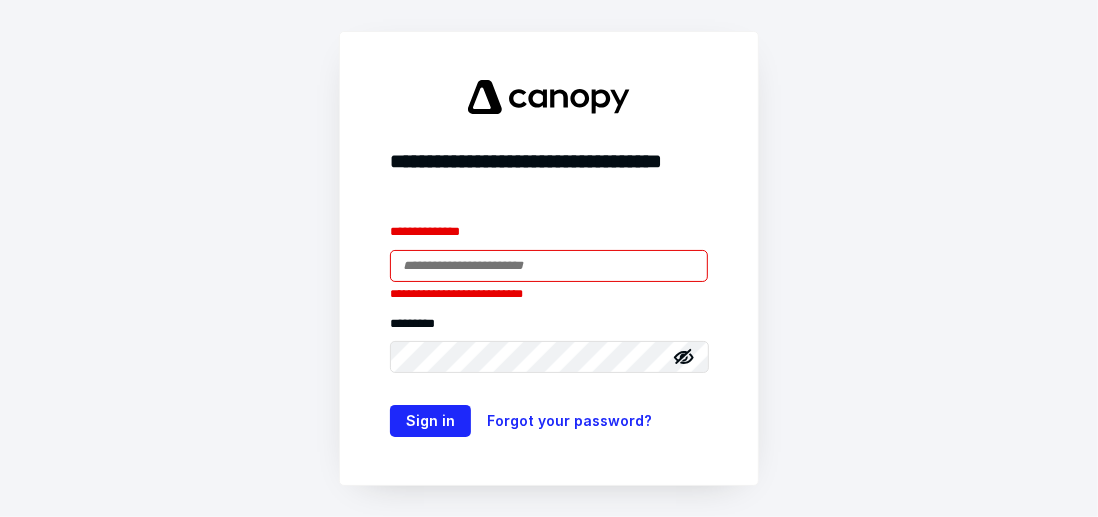 click at bounding box center (390, 282) 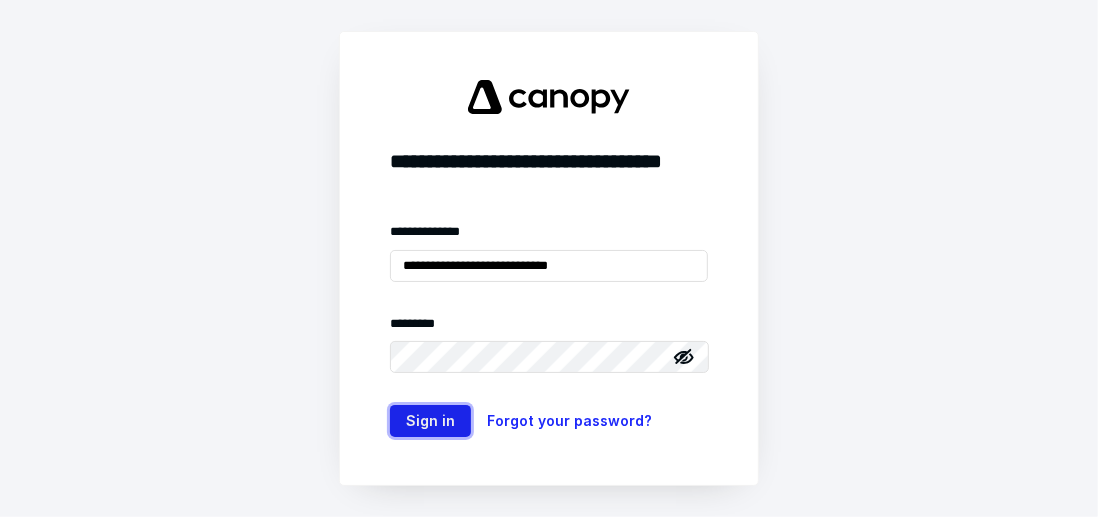 click on "Sign in" at bounding box center [430, 421] 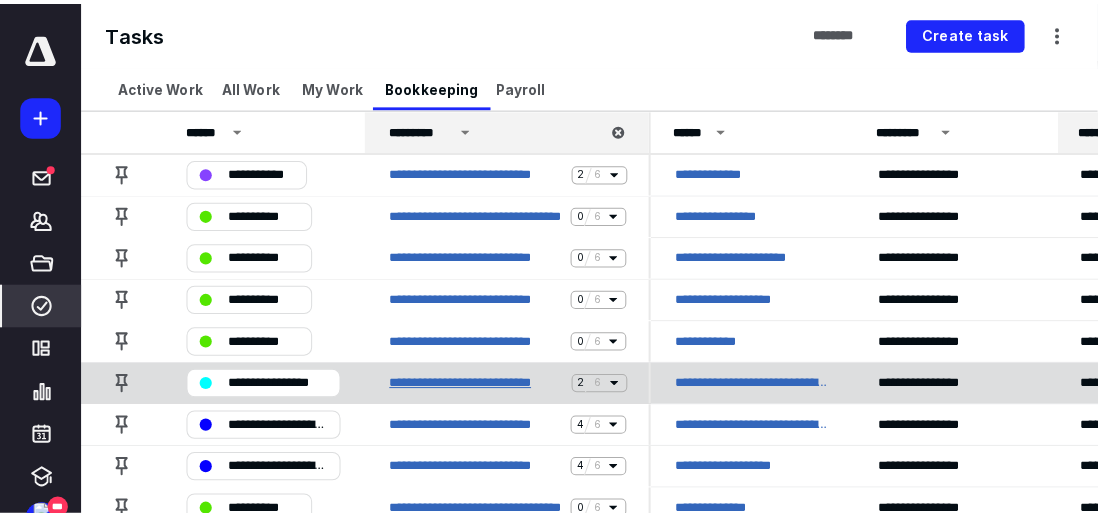 scroll, scrollTop: 0, scrollLeft: 0, axis: both 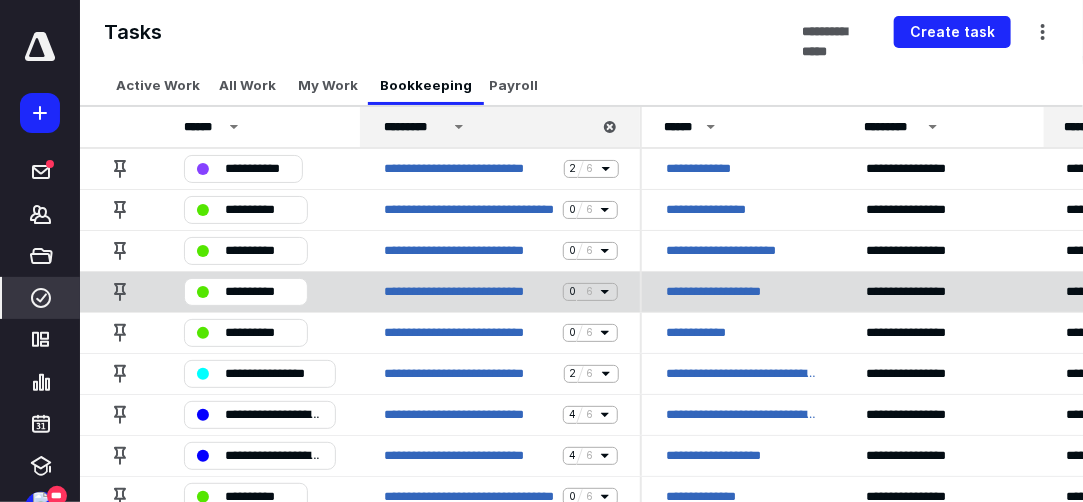 click on "**********" at bounding box center (737, 292) 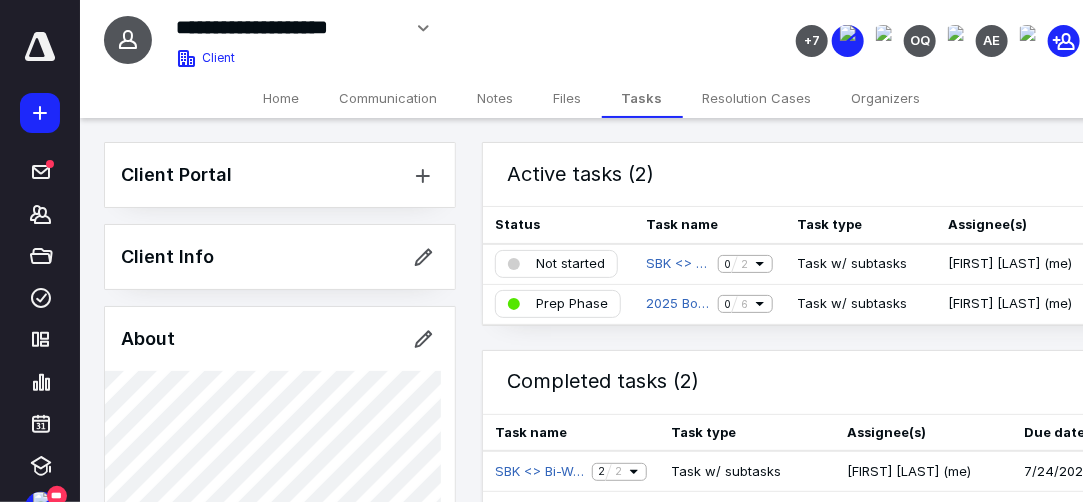 click on "Notes" at bounding box center [496, 98] 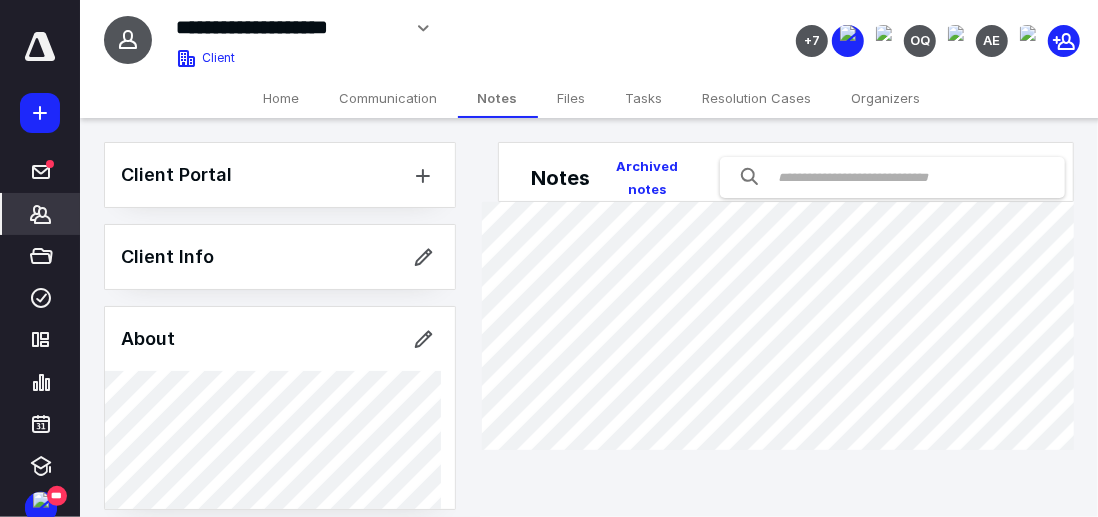 click on "Files" at bounding box center [572, 98] 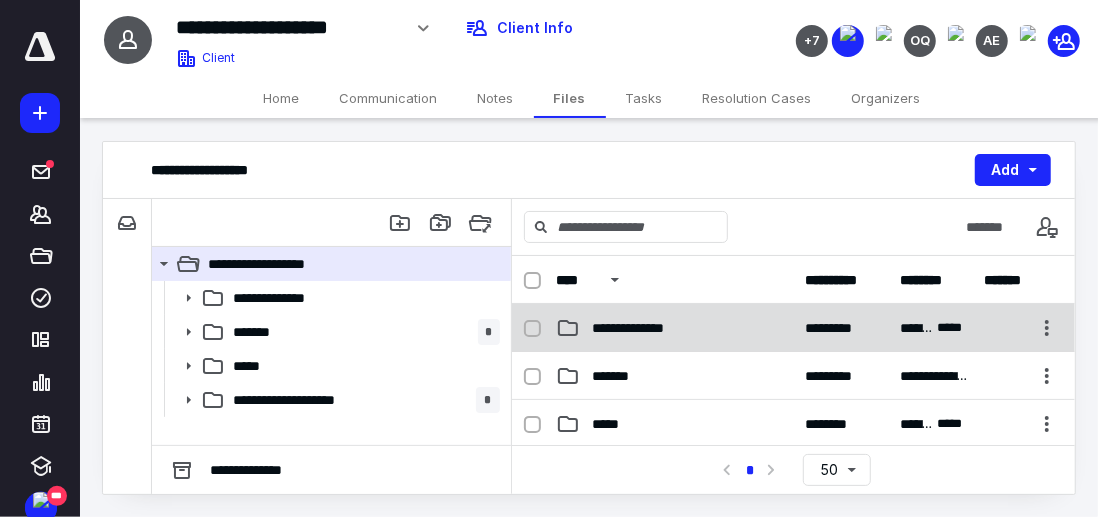 click on "**********" at bounding box center [675, 328] 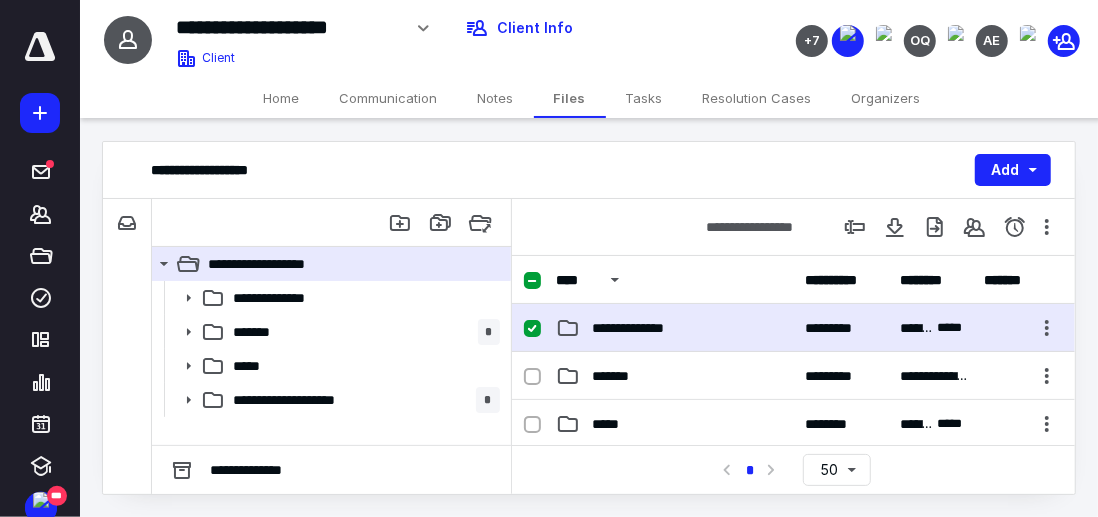 click on "**********" at bounding box center [675, 328] 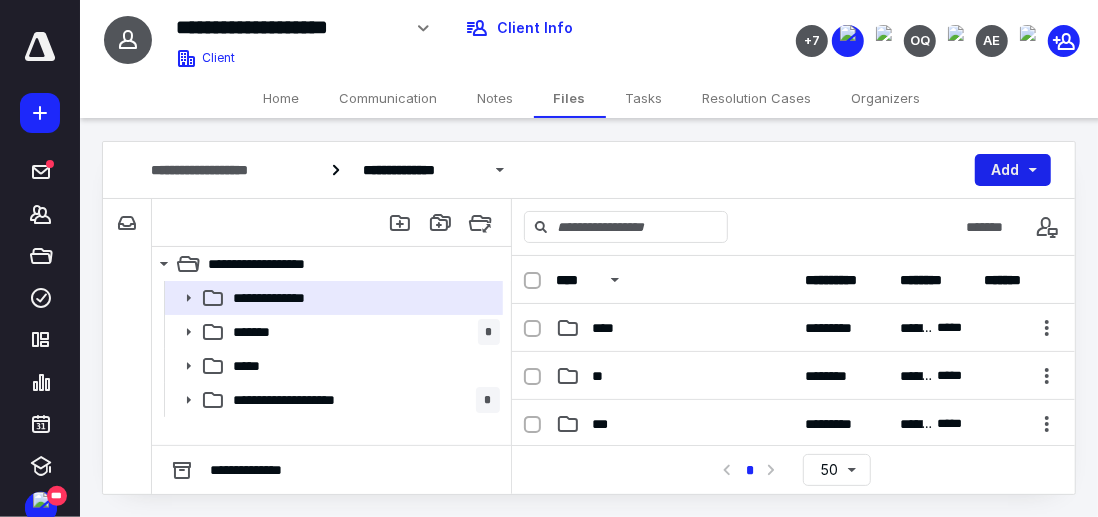 click on "Add" at bounding box center (1013, 170) 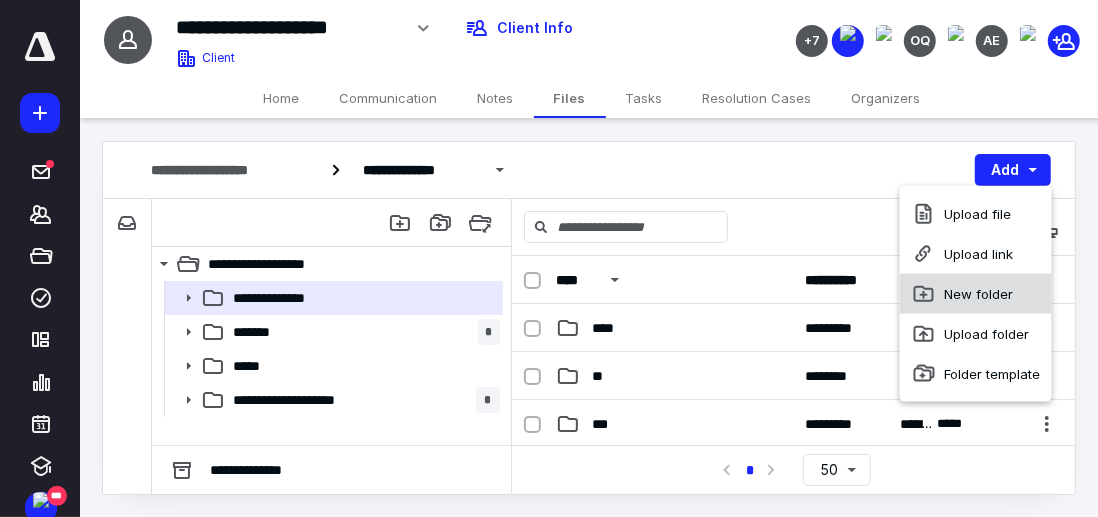 click on "New folder" at bounding box center (976, 294) 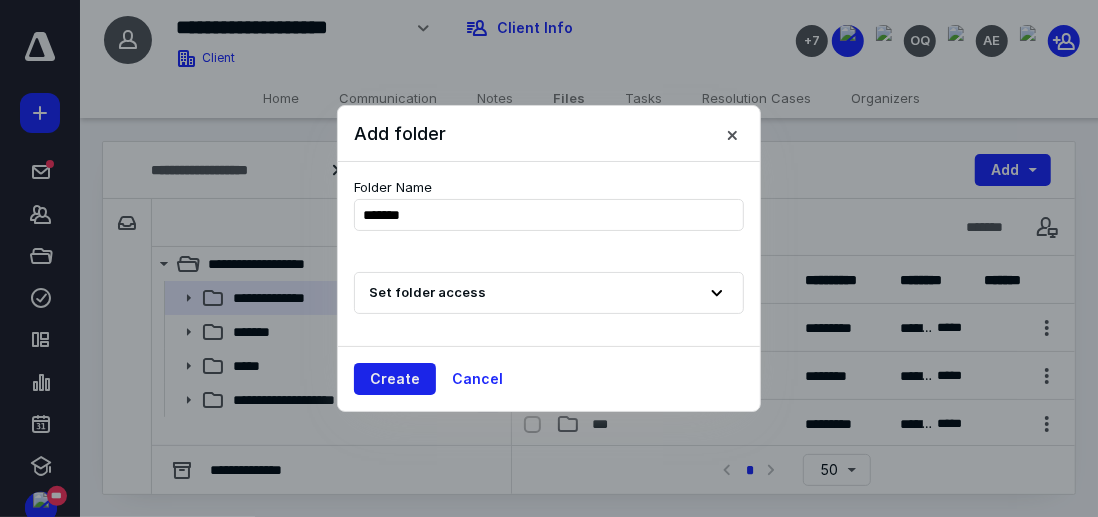 type on "*******" 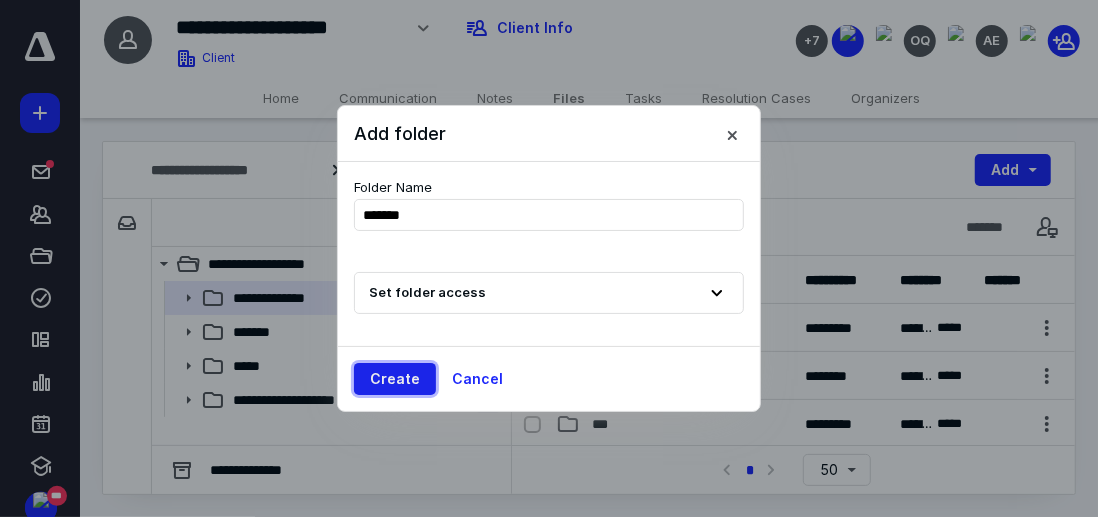 click on "Create" at bounding box center (395, 379) 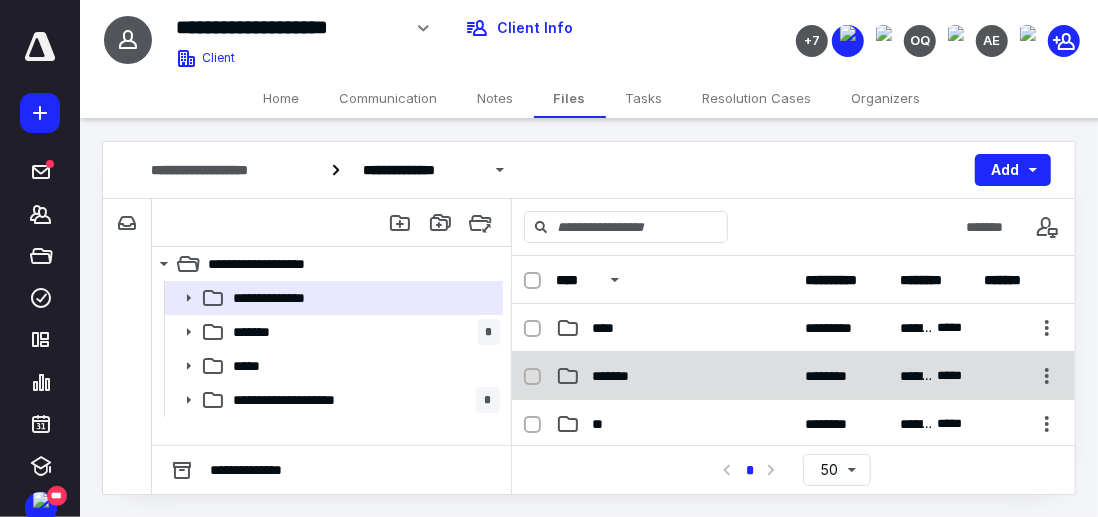 click on "*******" at bounding box center (675, 376) 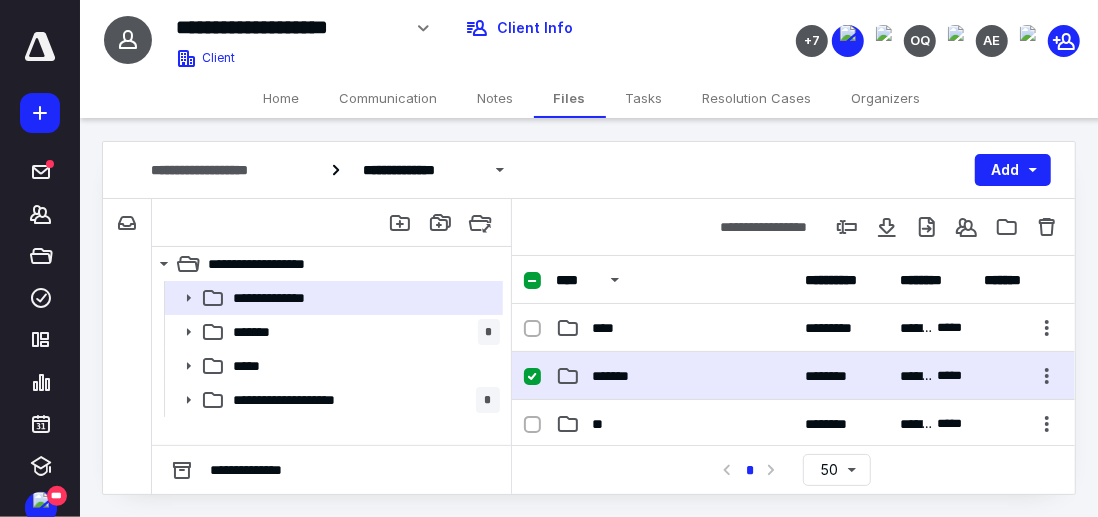 checkbox on "true" 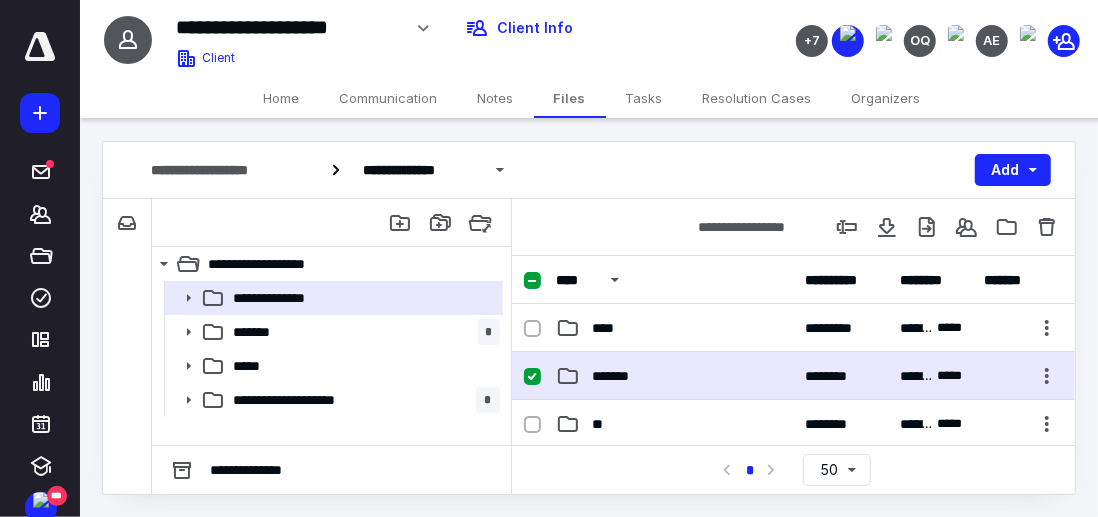click on "*******" at bounding box center [675, 376] 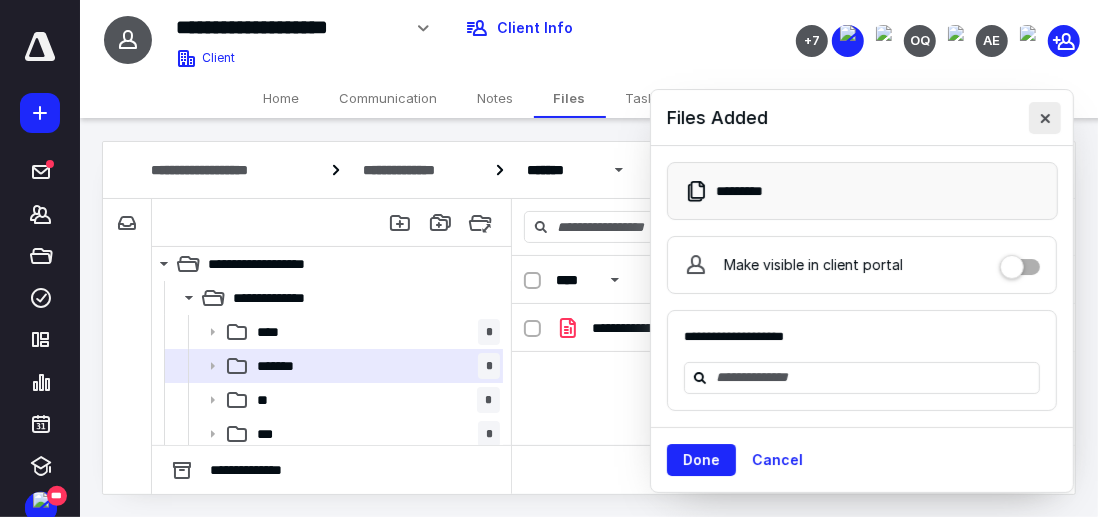 click at bounding box center [1045, 118] 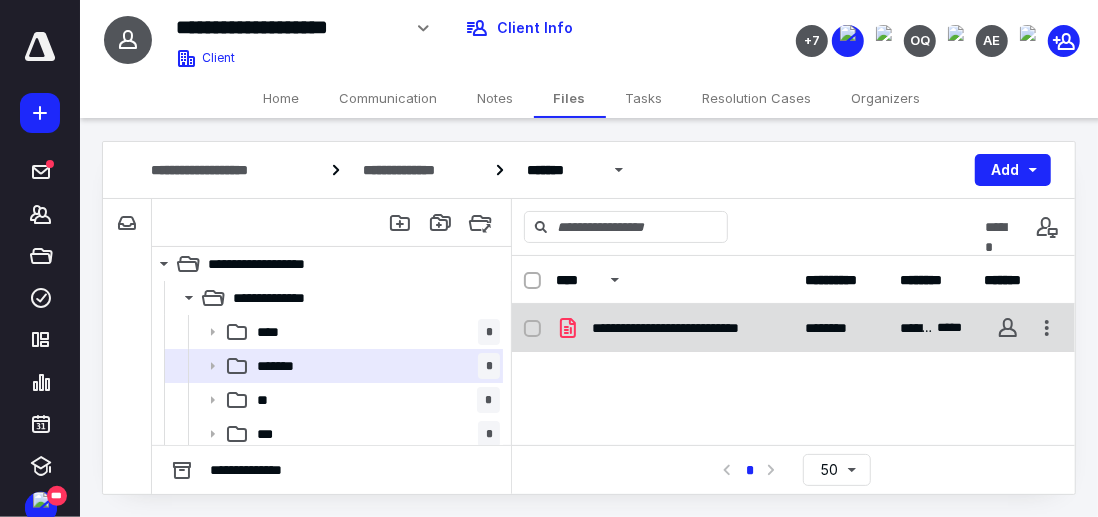click on "**********" at bounding box center [683, 328] 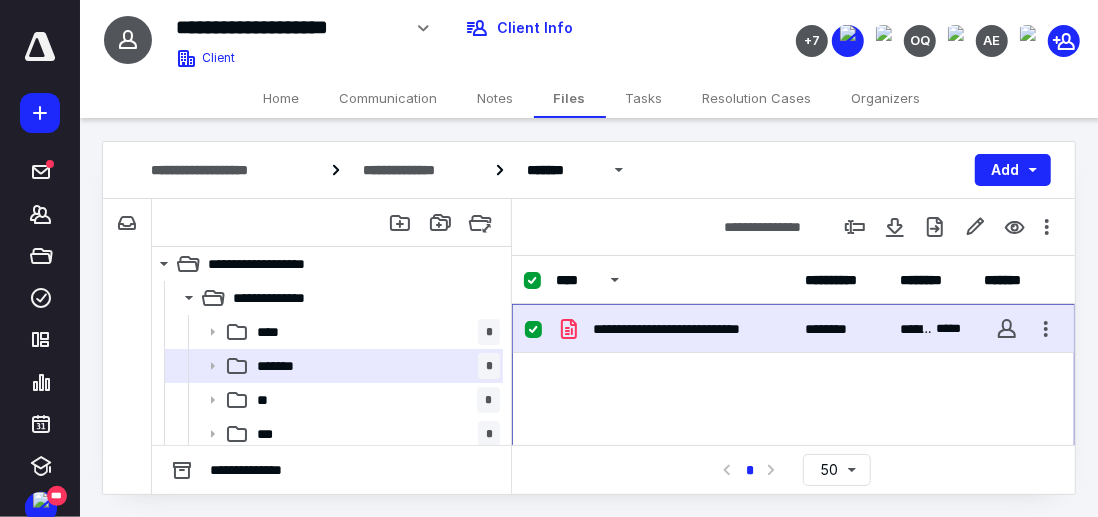 checkbox on "false" 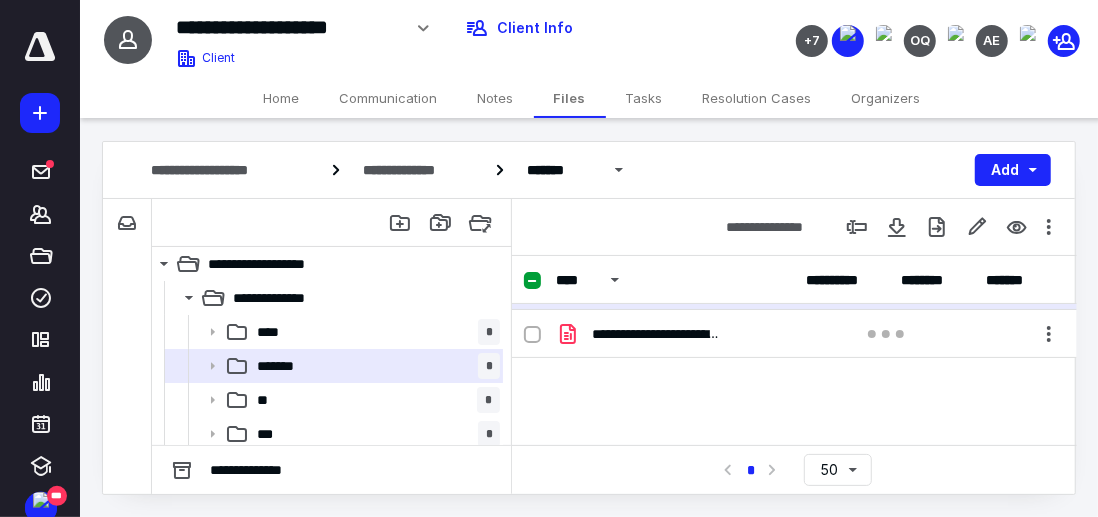 scroll, scrollTop: 0, scrollLeft: 0, axis: both 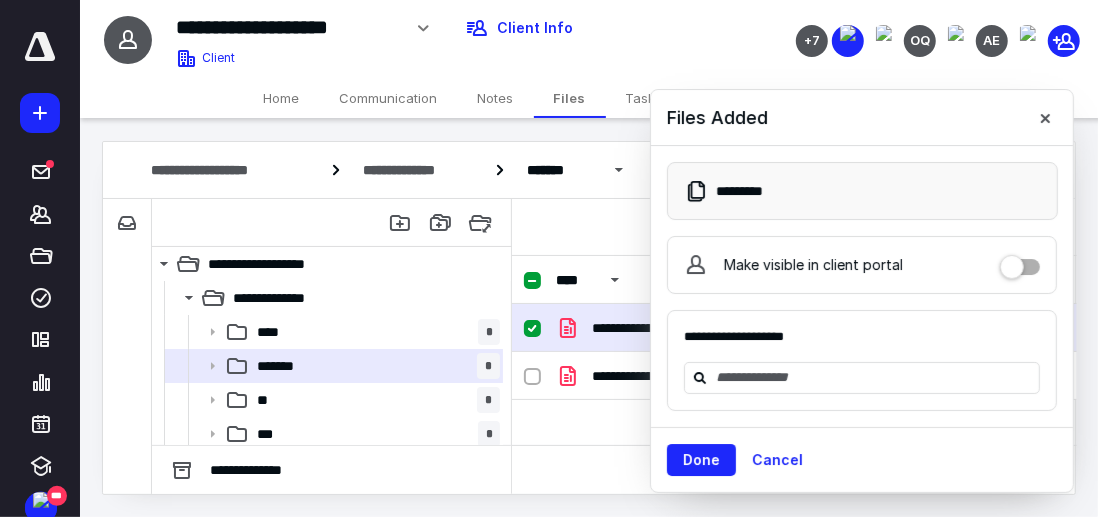 click at bounding box center (1045, 118) 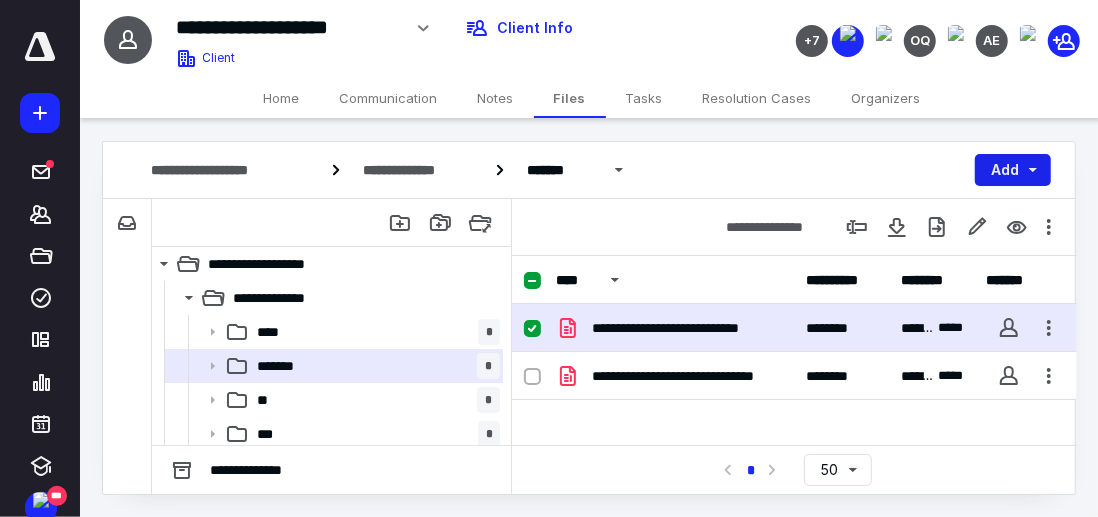 click on "Add" at bounding box center [1013, 170] 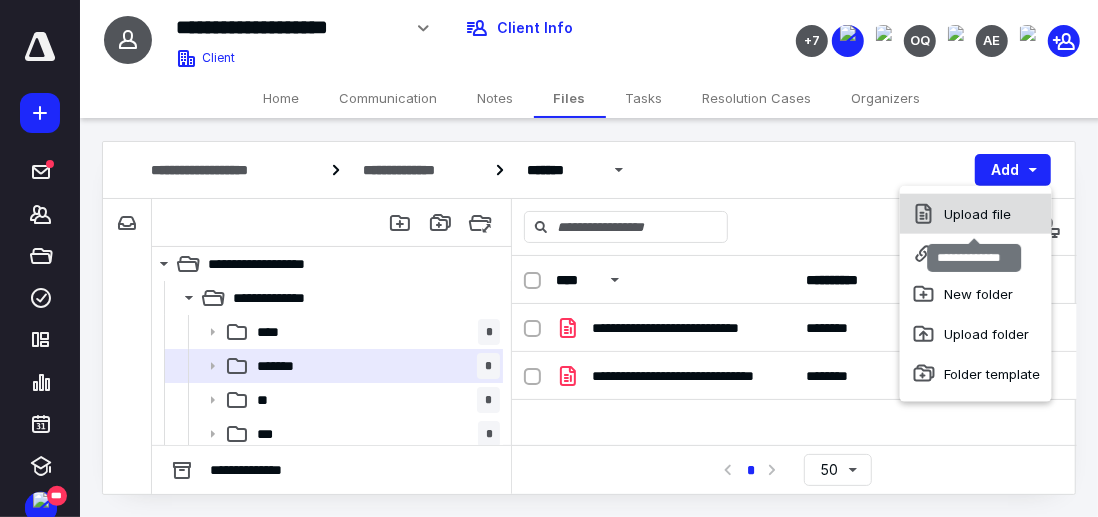 click on "Upload file" at bounding box center (976, 214) 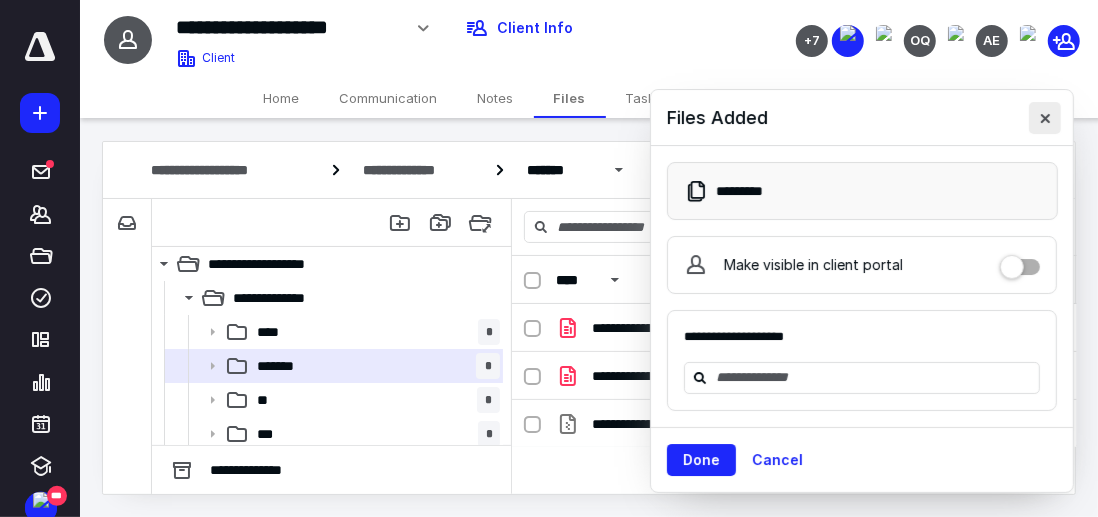 click at bounding box center [1045, 118] 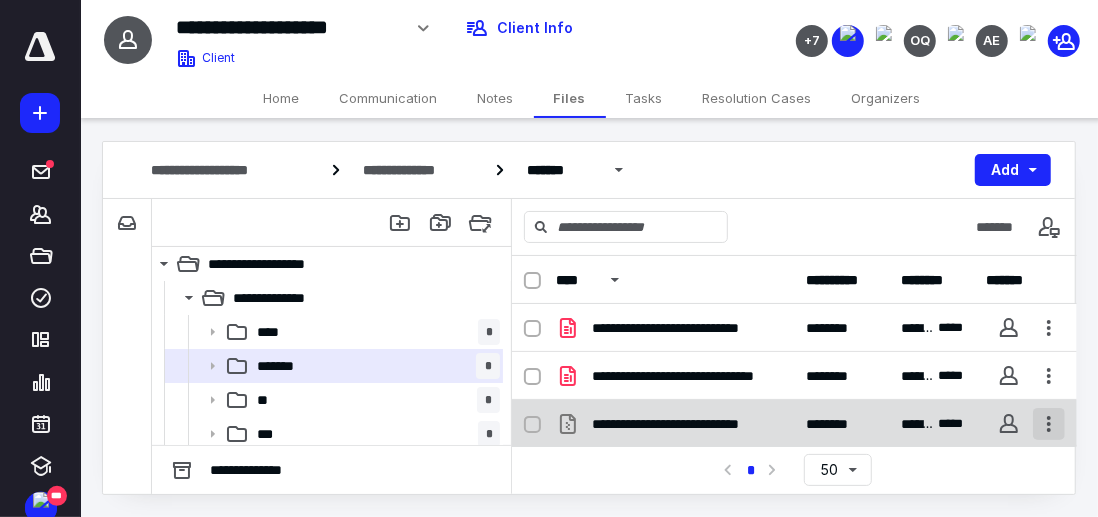 click at bounding box center (1049, 424) 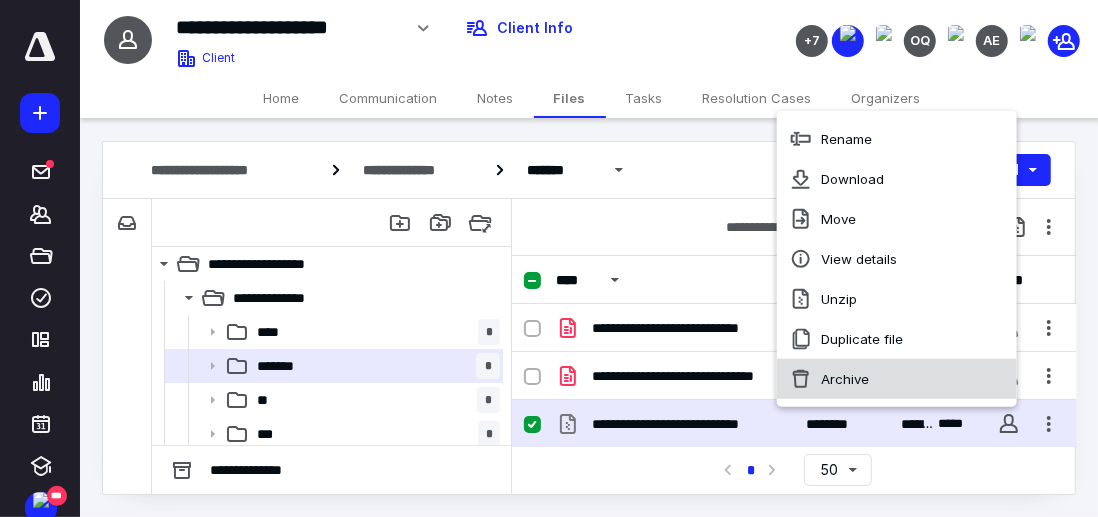 click on "Archive" at bounding box center [897, 379] 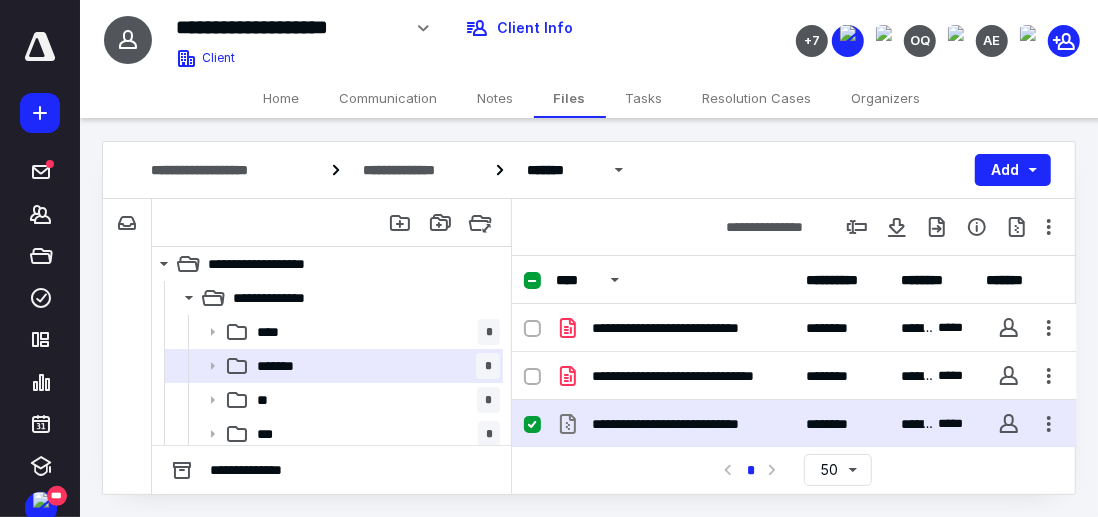 checkbox on "false" 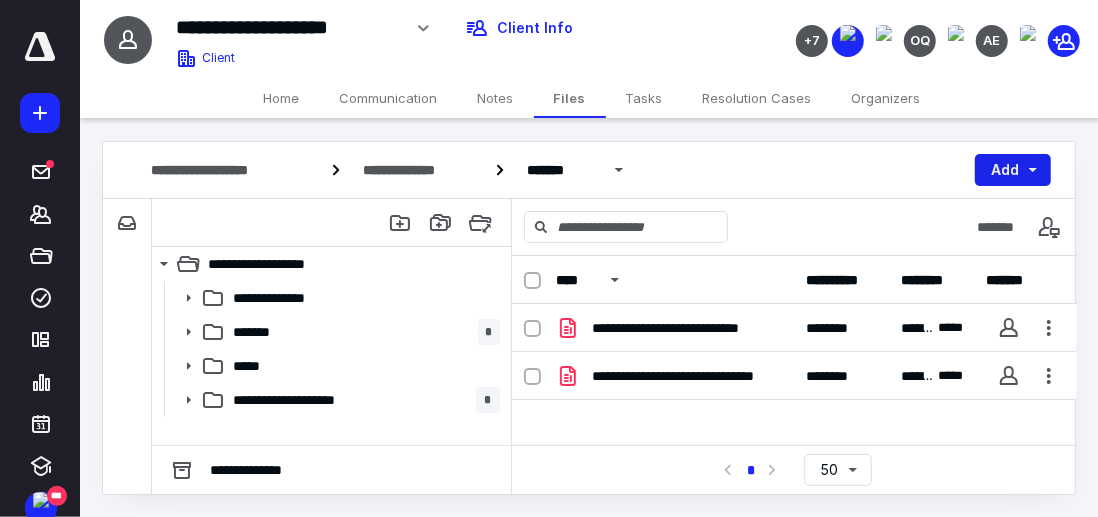 click on "Add" at bounding box center [1013, 170] 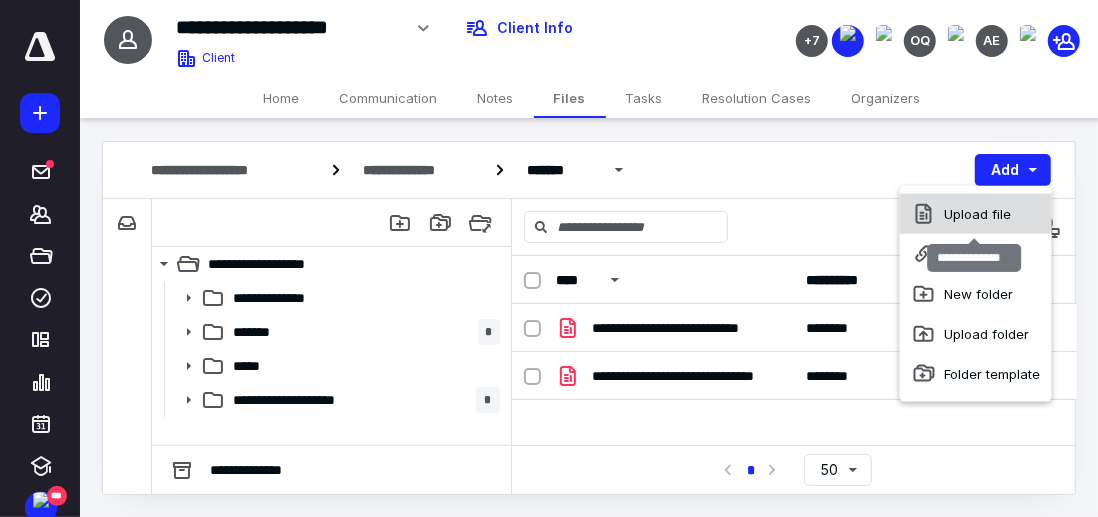 click on "Upload file" at bounding box center (976, 214) 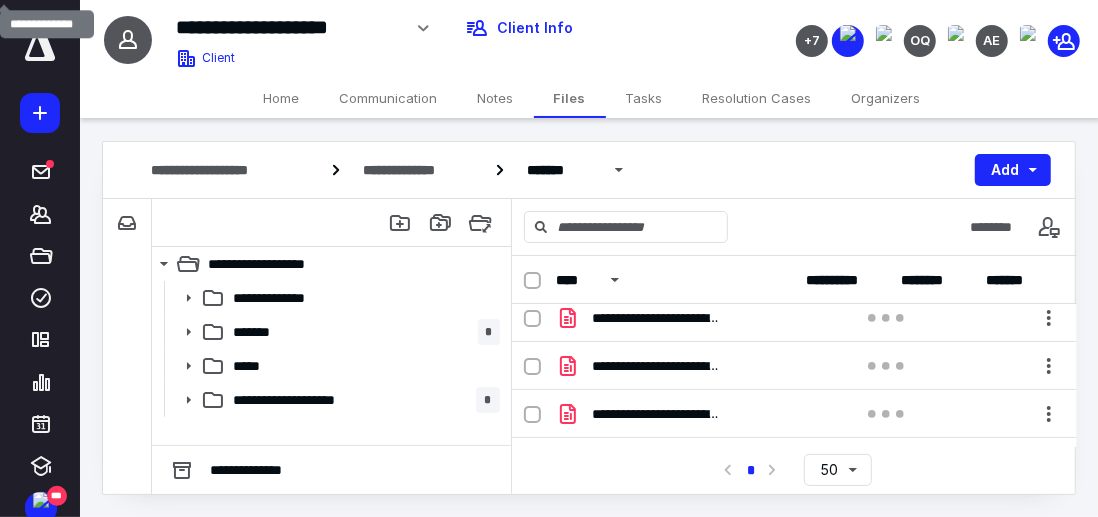 scroll, scrollTop: 713, scrollLeft: 0, axis: vertical 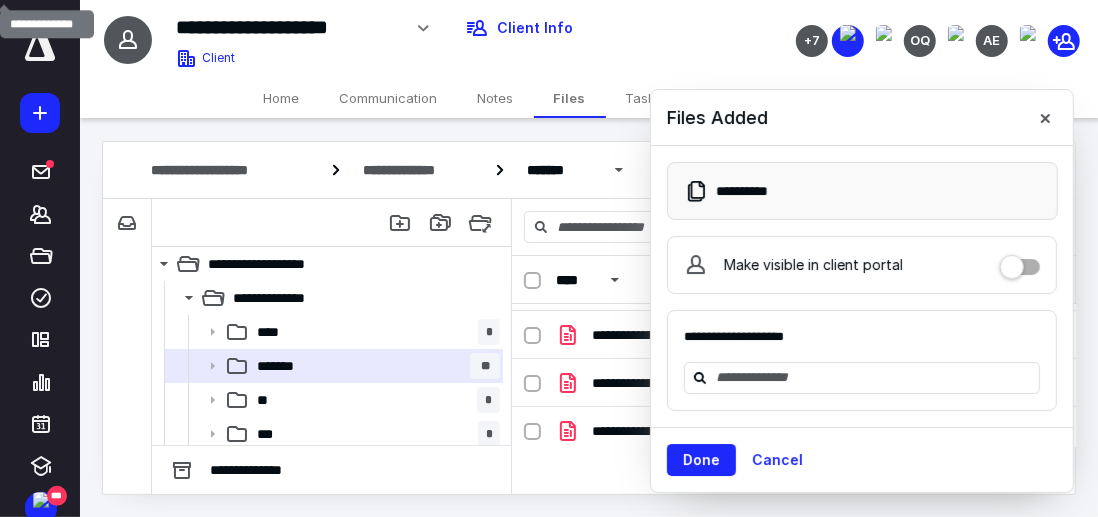 click on "Done" at bounding box center [701, 460] 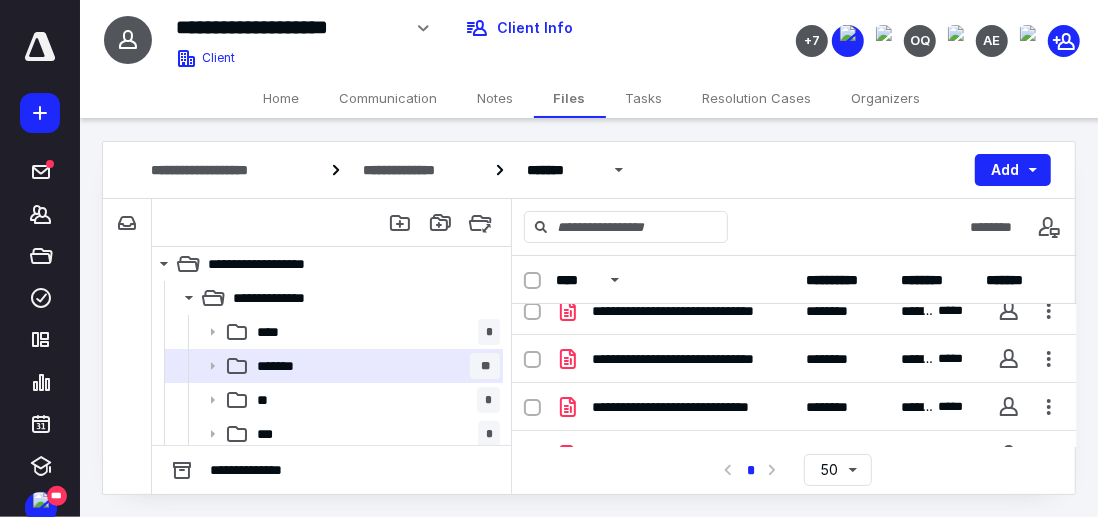 scroll, scrollTop: 313, scrollLeft: 0, axis: vertical 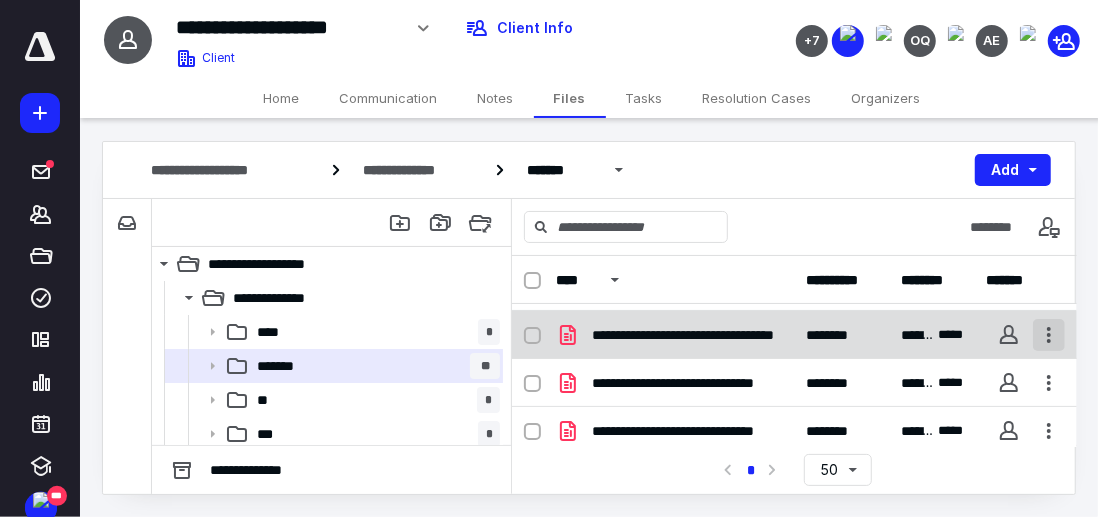 click at bounding box center [1049, 335] 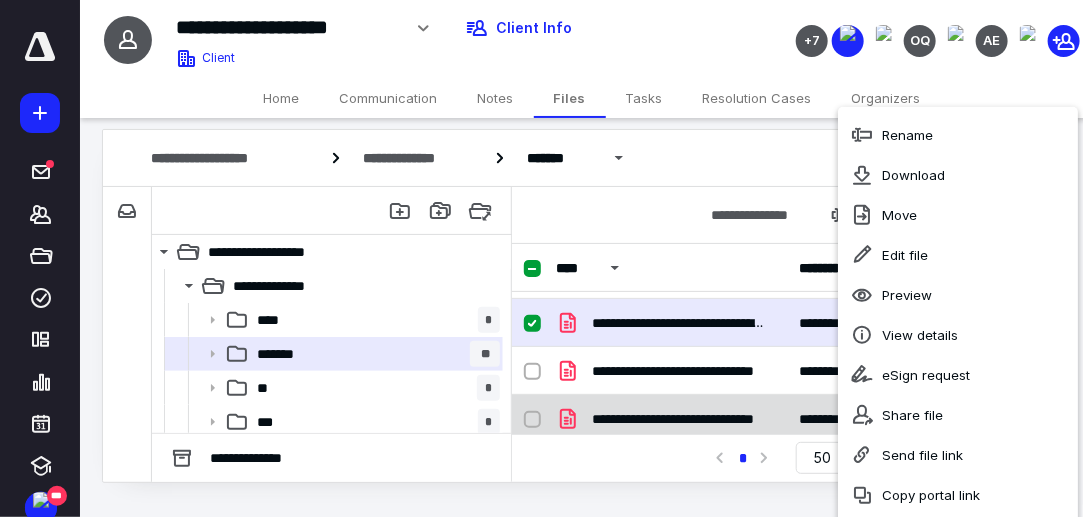 scroll, scrollTop: 0, scrollLeft: 0, axis: both 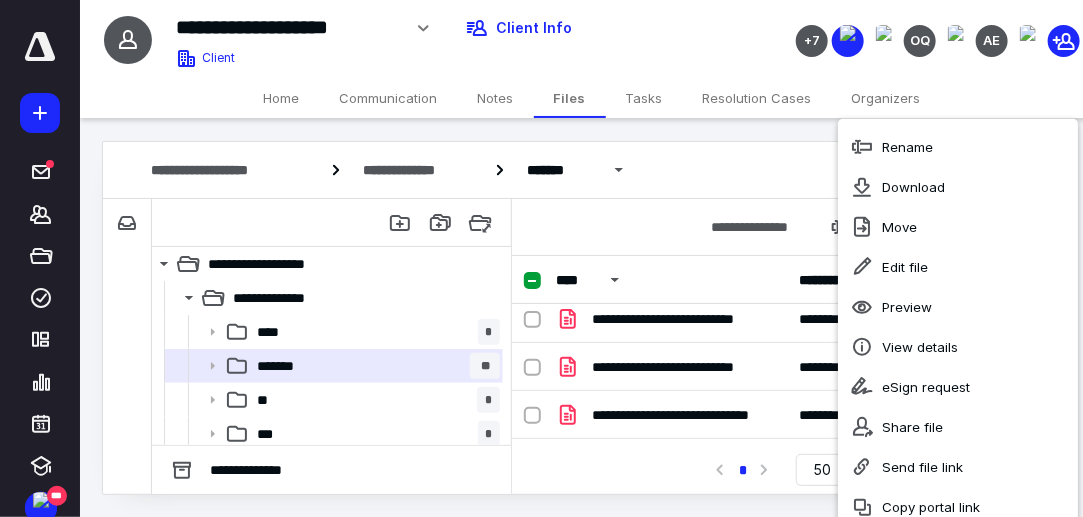 drag, startPoint x: 1090, startPoint y: 357, endPoint x: 1090, endPoint y: 488, distance: 131 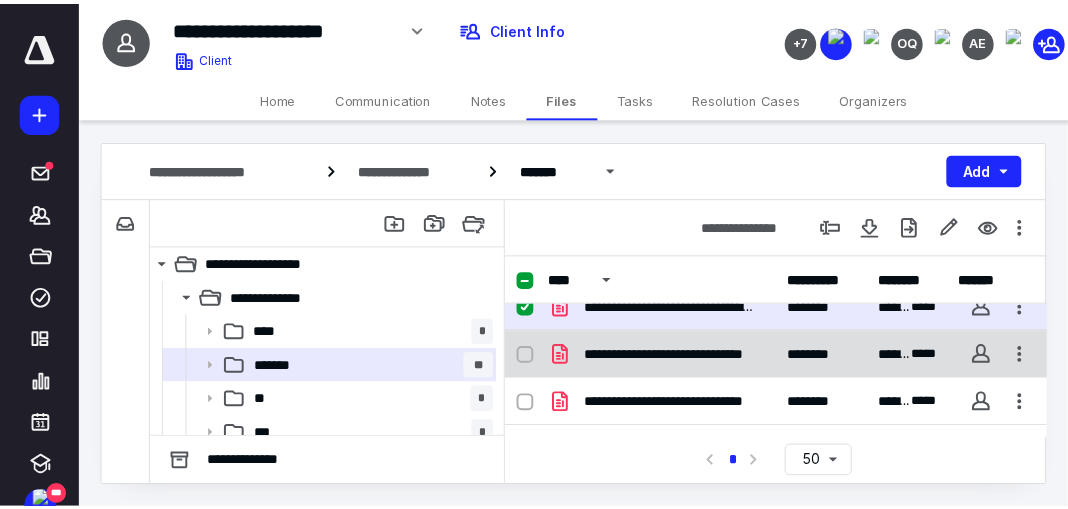 scroll, scrollTop: 233, scrollLeft: 0, axis: vertical 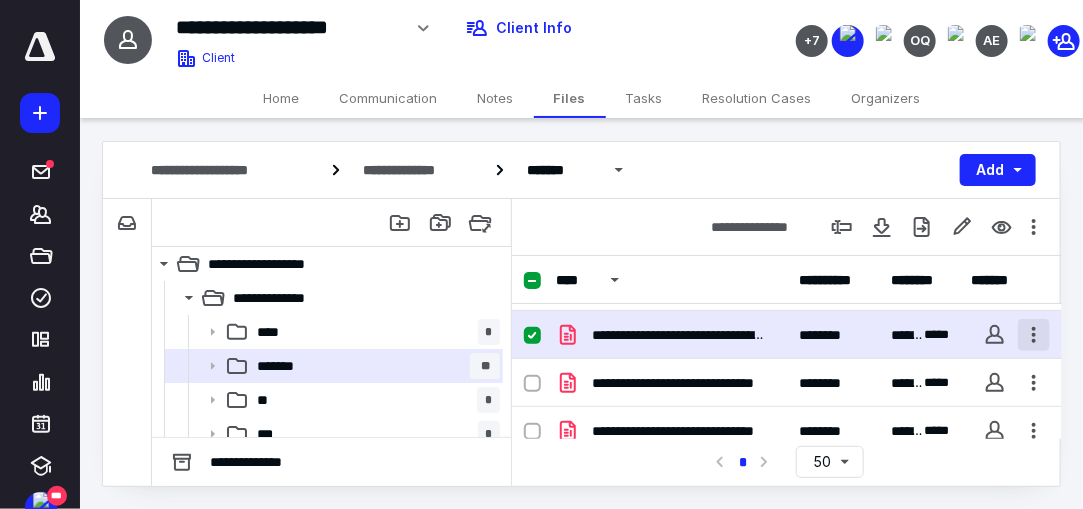 click at bounding box center [1034, 335] 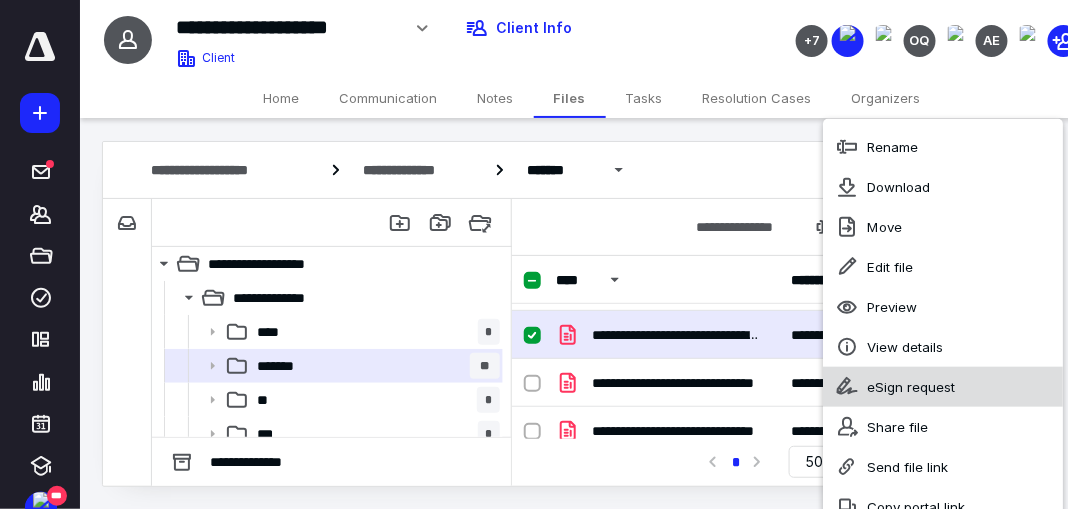 scroll, scrollTop: 0, scrollLeft: 0, axis: both 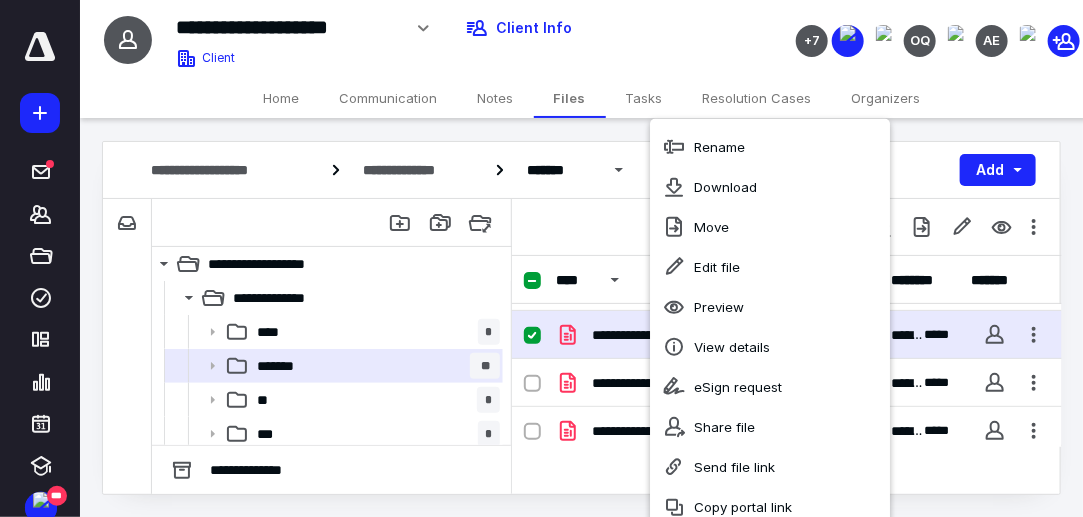 click on "**********" at bounding box center (581, 318) 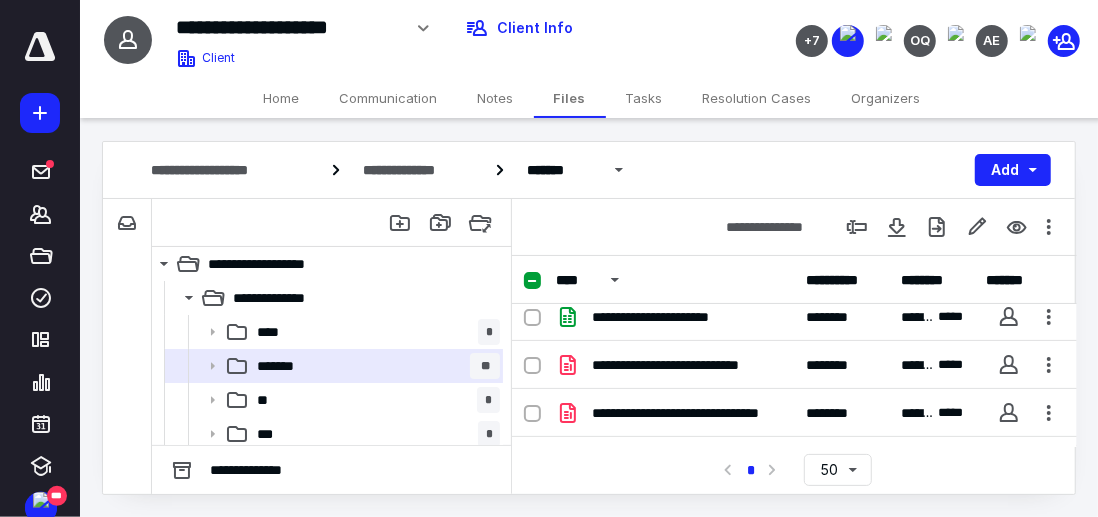 scroll, scrollTop: 0, scrollLeft: 0, axis: both 